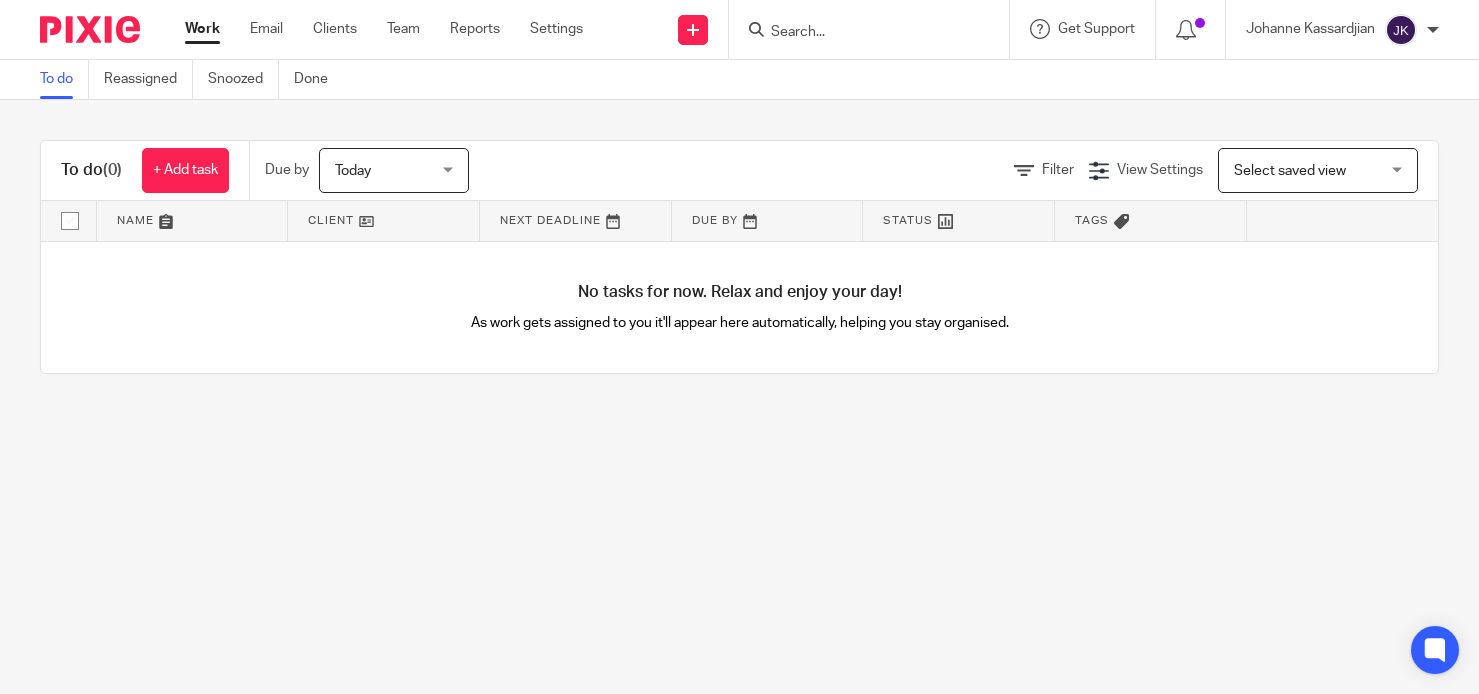 scroll, scrollTop: 0, scrollLeft: 0, axis: both 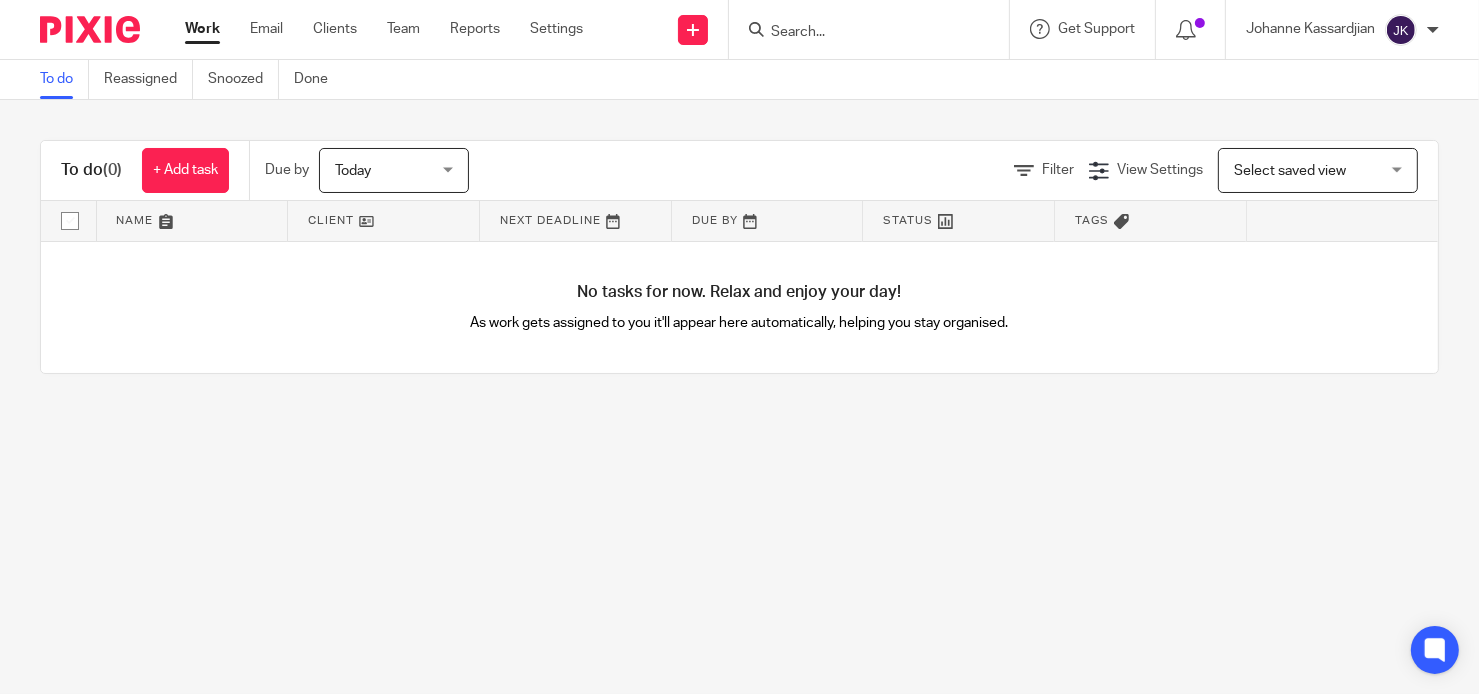 click on "To do
Reassigned
Snoozed
Done
To do
(0)   + Add task    Due by
Today
Today
Today
Tomorrow
This week
Next week
This month
Next month
All
today     Filter     View Settings   View Settings       Manage saved views
Select saved view
Select saved view
Select saved view
Name     Client     Next Deadline     Due By     Status   Tags     No tasks for now. Relax and enjoy your day!   As work gets assigned to you it'll appear here automatically, helping you stay organised.
Save new filter
Cancel
Save" at bounding box center (739, 347) 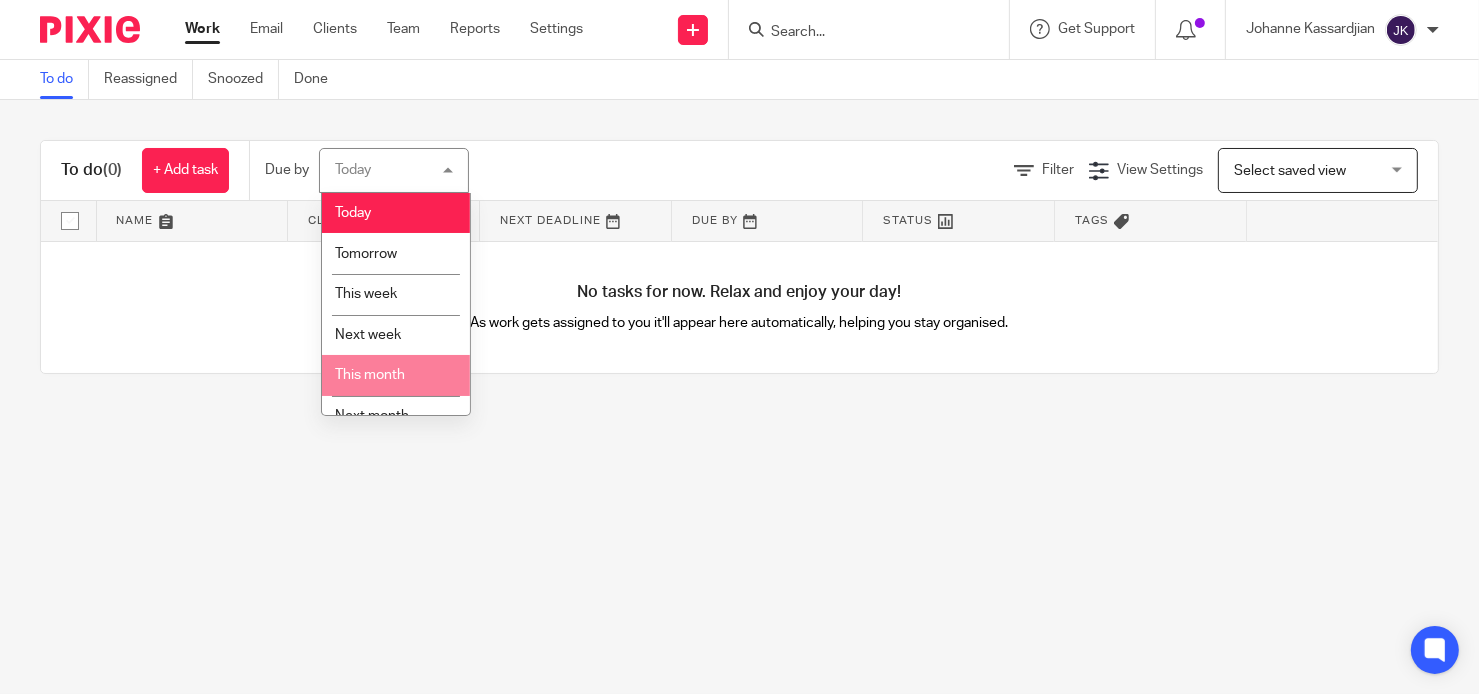 scroll, scrollTop: 65, scrollLeft: 0, axis: vertical 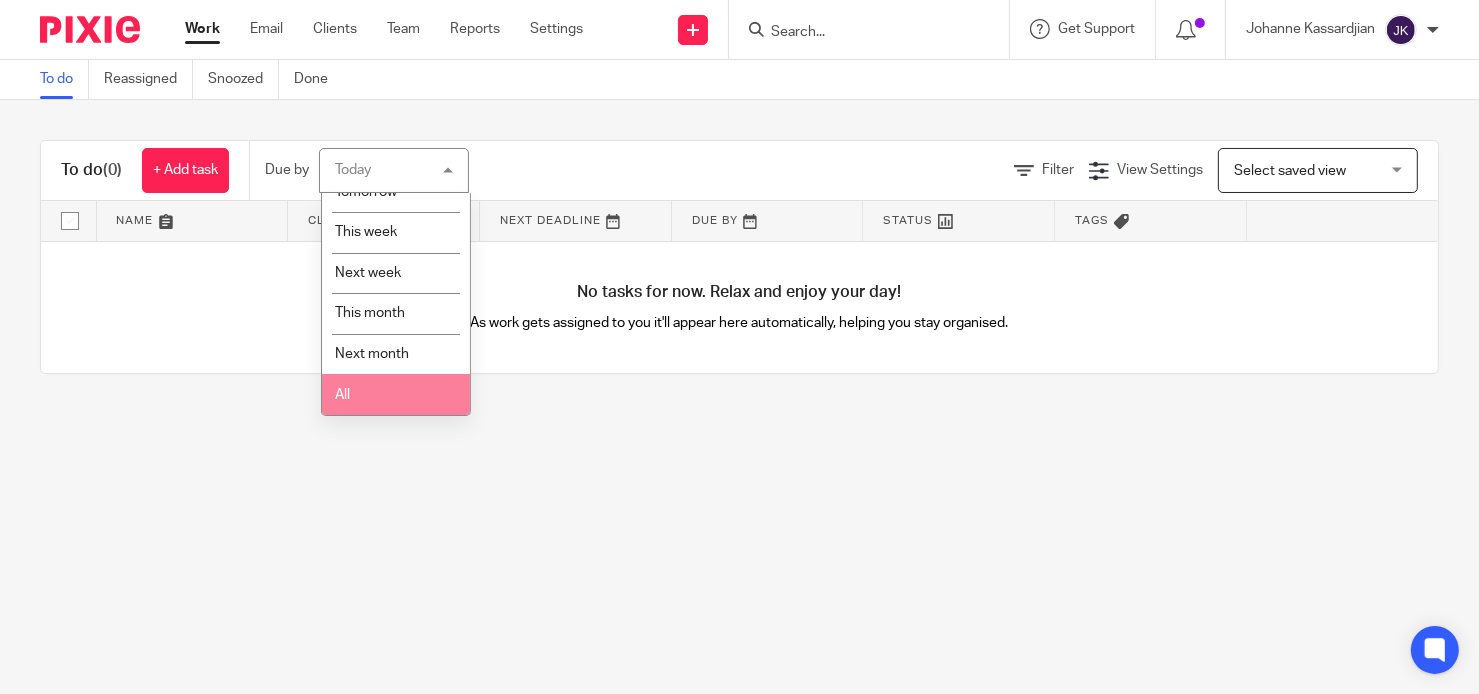 click on "All" at bounding box center (396, 394) 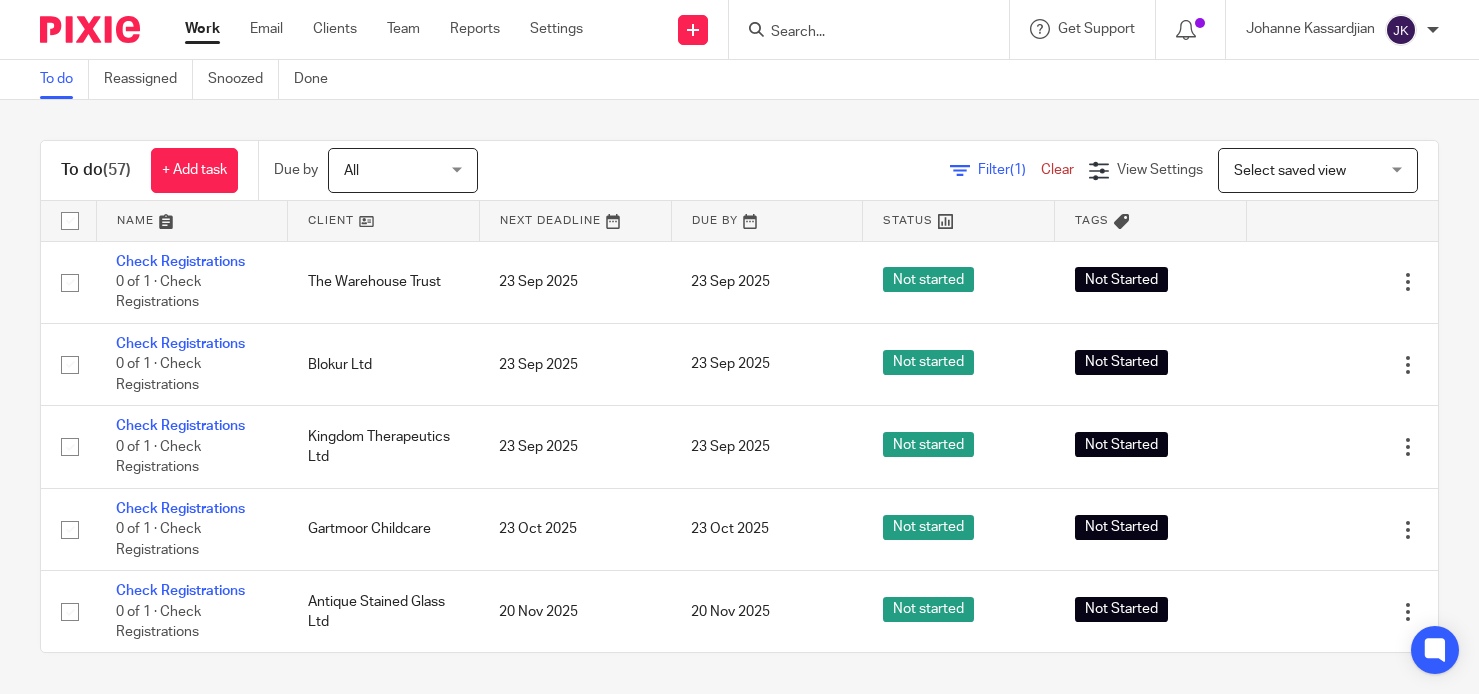 scroll, scrollTop: 0, scrollLeft: 0, axis: both 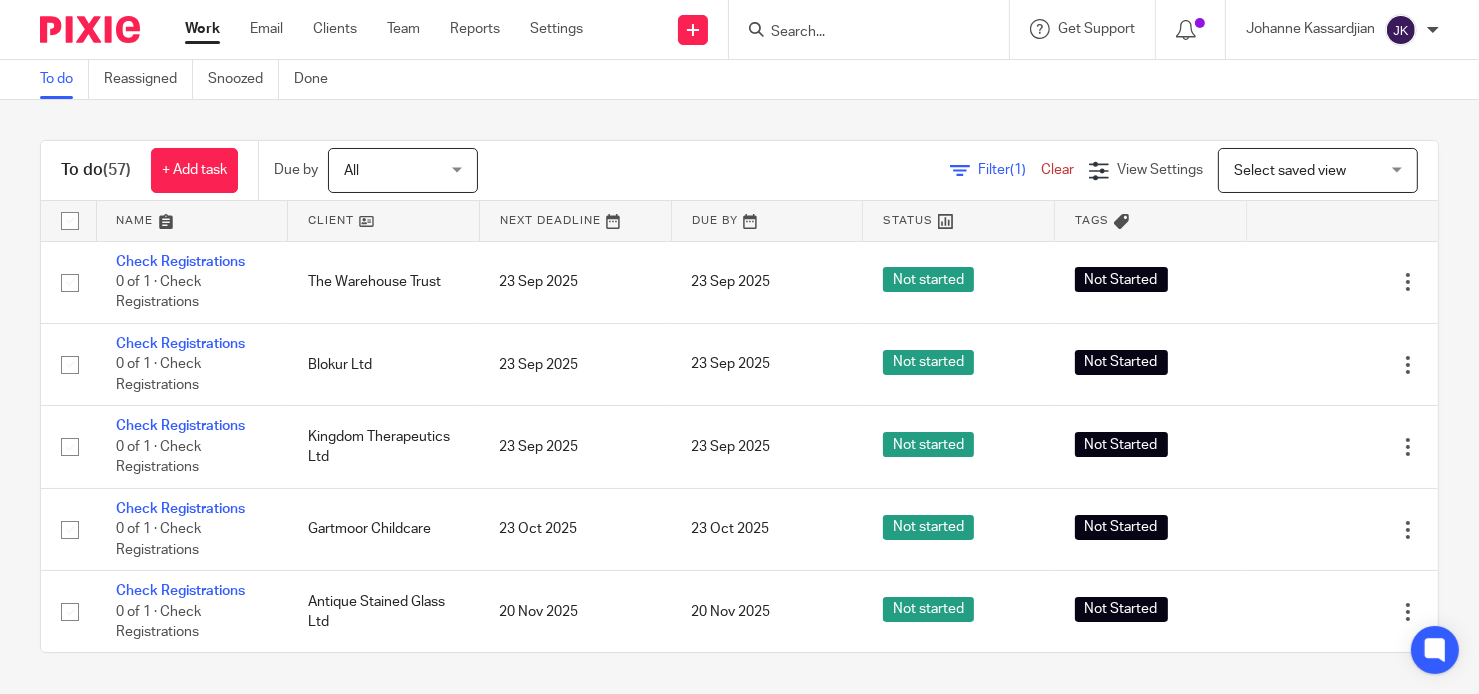 click at bounding box center (859, 33) 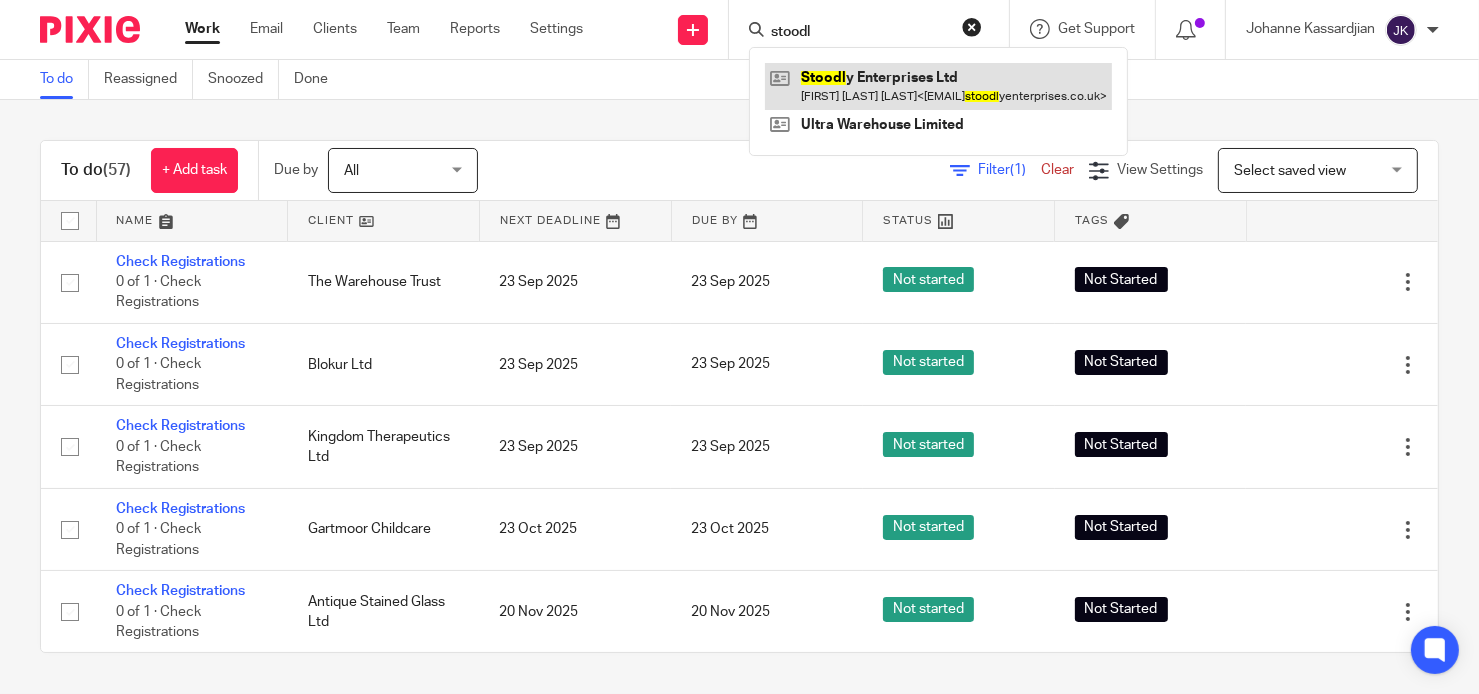 type on "stoodl" 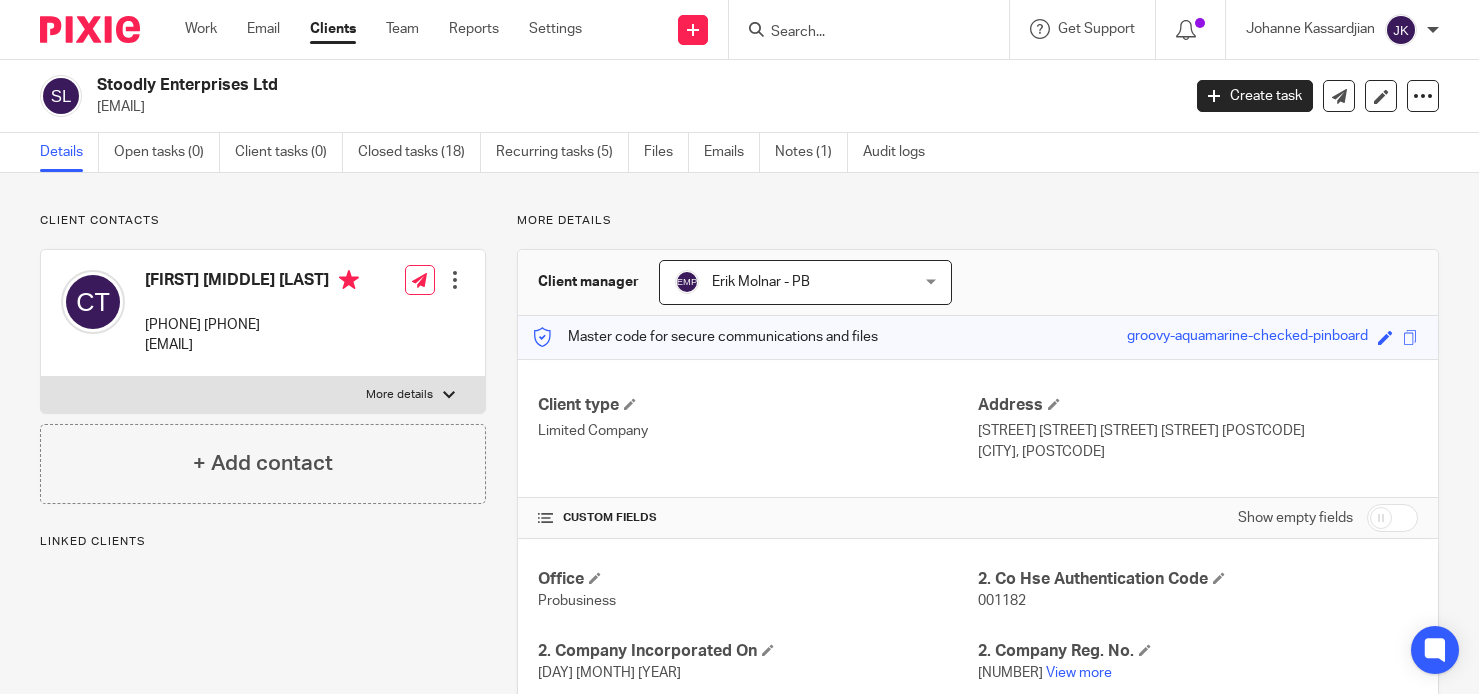 scroll, scrollTop: 0, scrollLeft: 0, axis: both 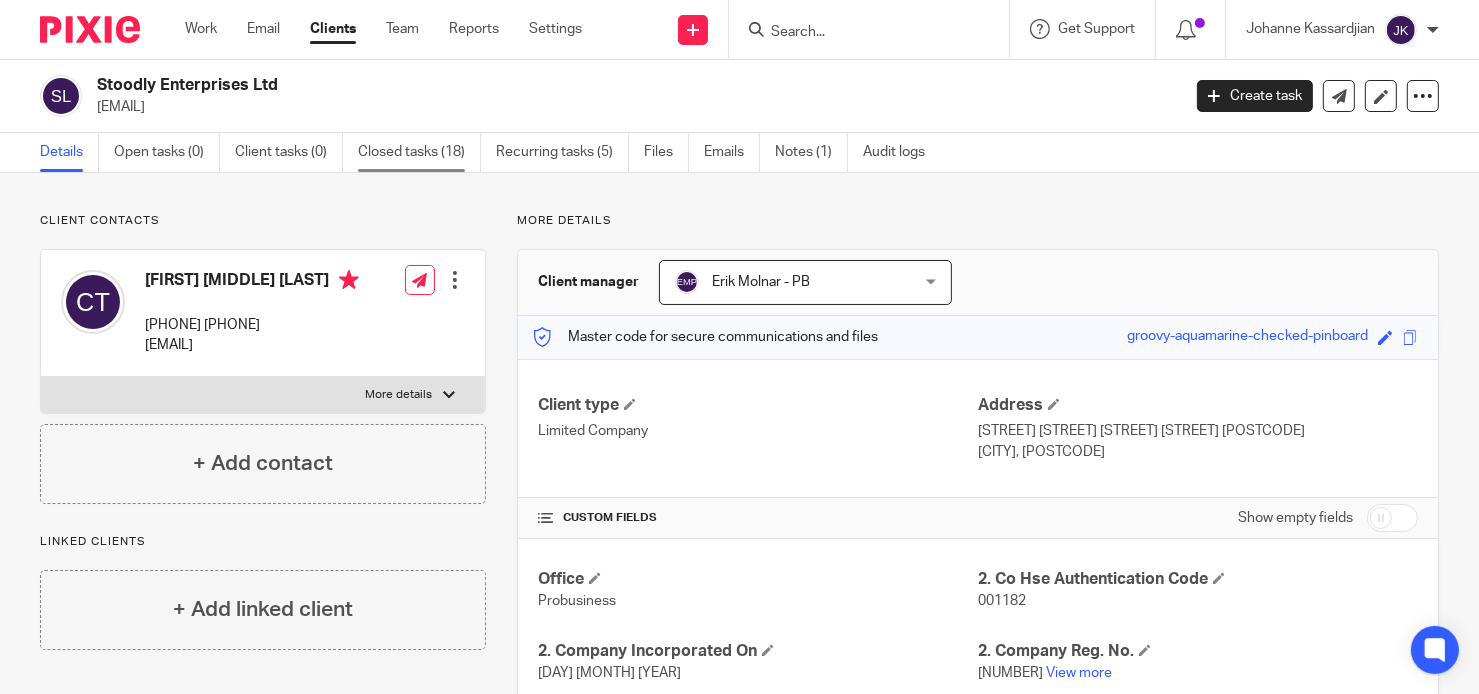 click on "Closed tasks (18)" at bounding box center [419, 152] 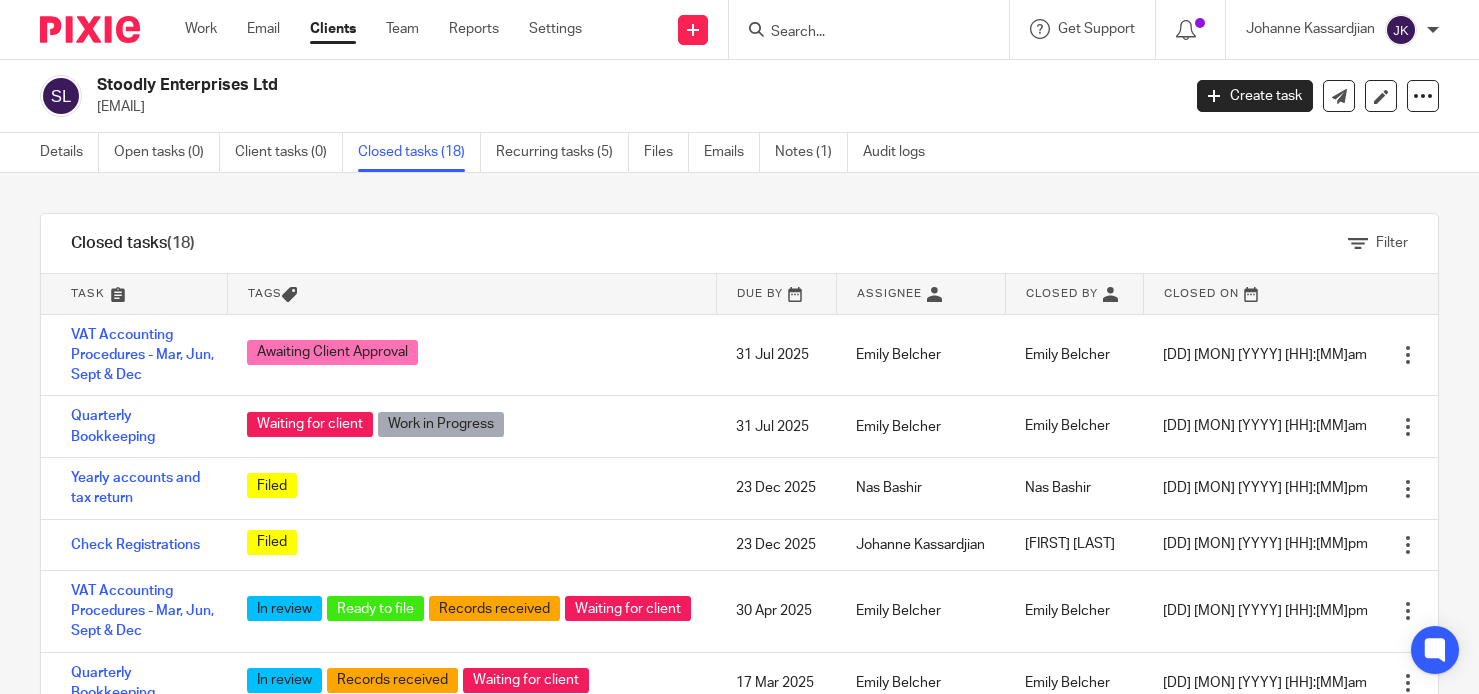 scroll, scrollTop: 0, scrollLeft: 0, axis: both 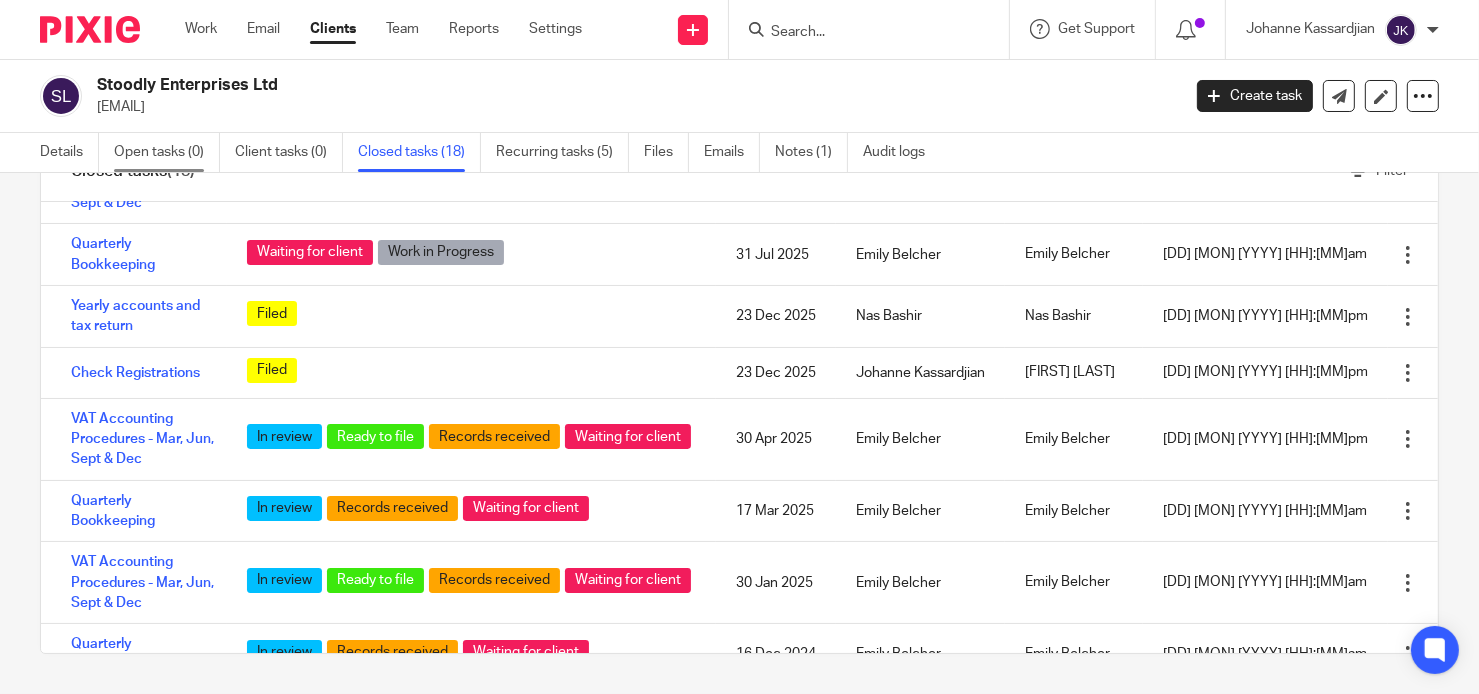 click on "Open tasks (0)" at bounding box center (167, 152) 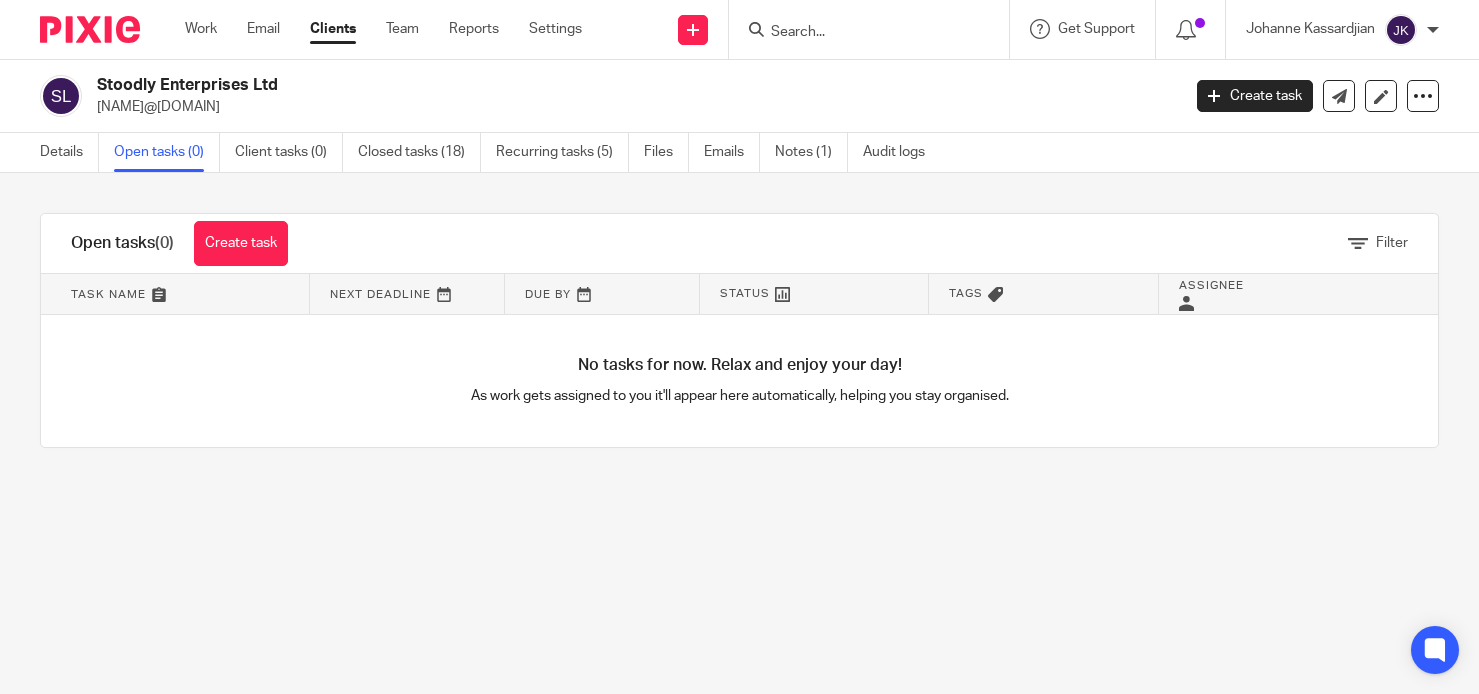 scroll, scrollTop: 0, scrollLeft: 0, axis: both 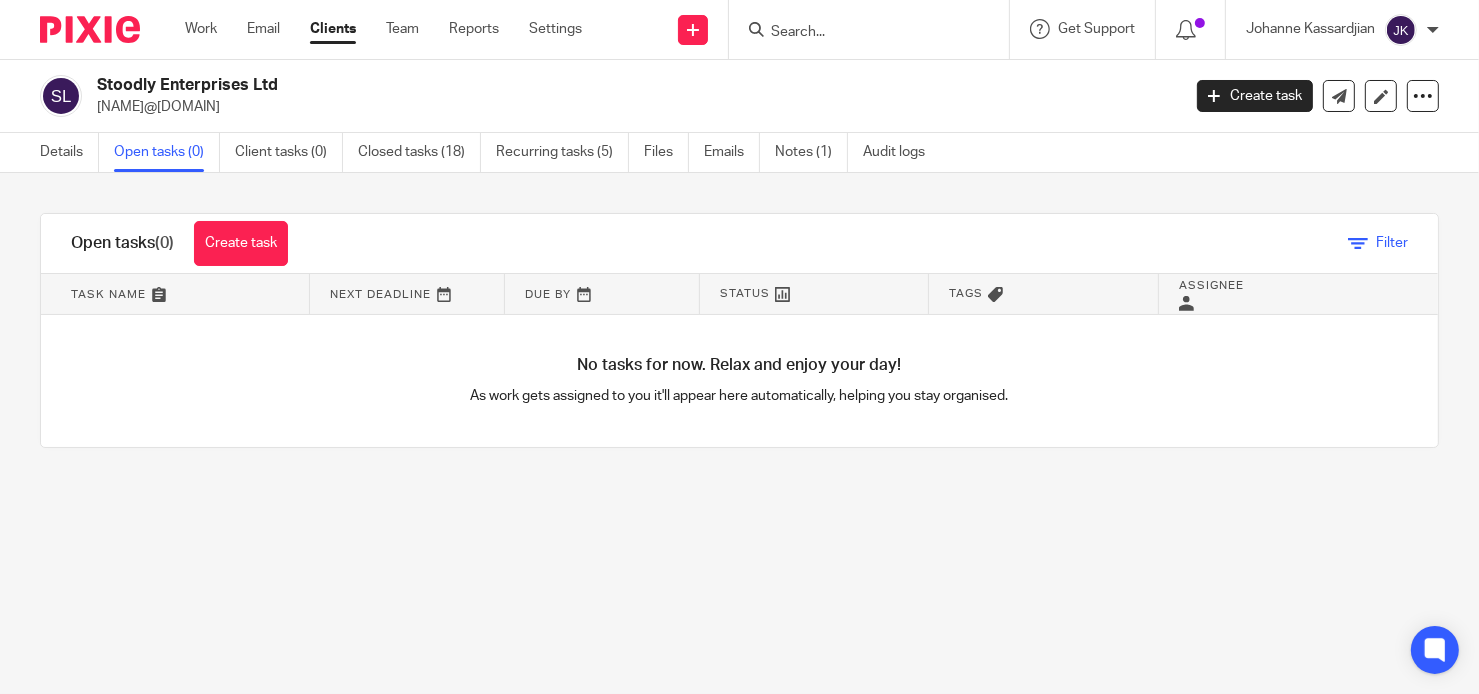 click on "Filter" at bounding box center (1392, 243) 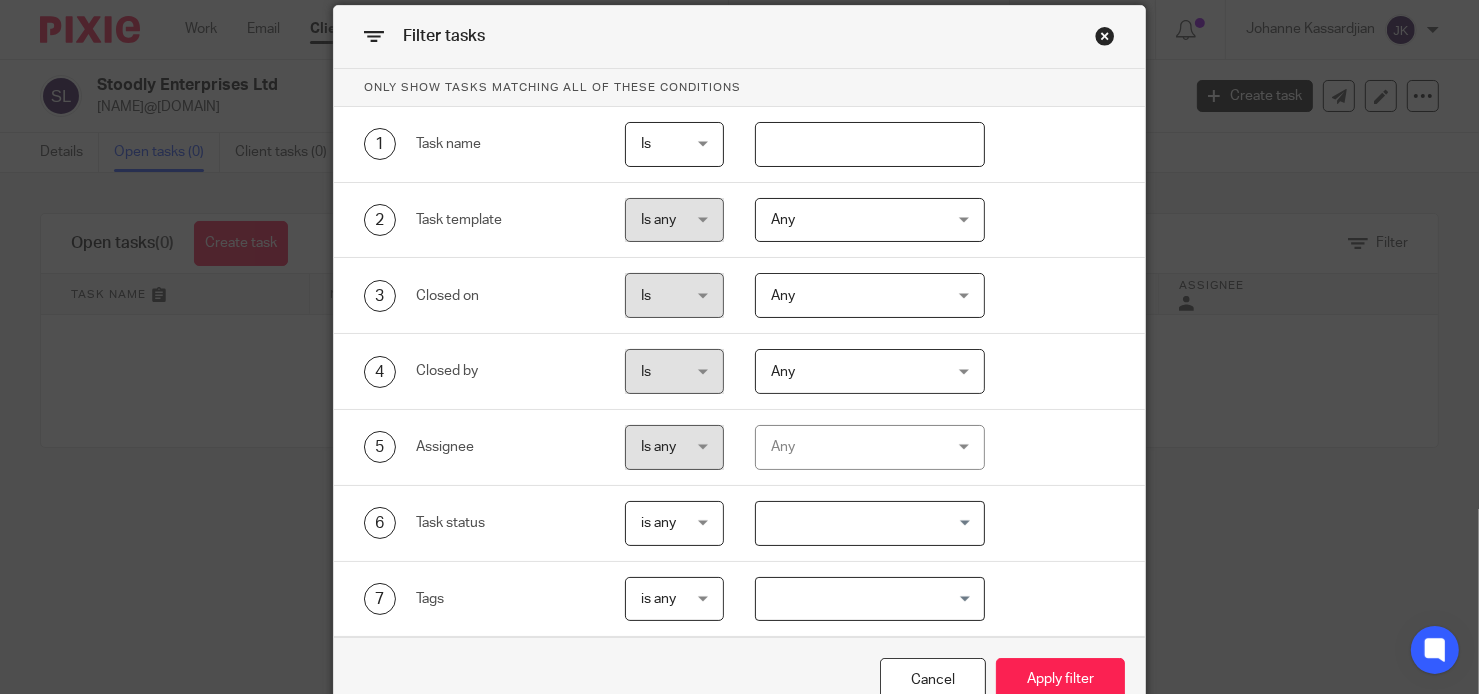 scroll, scrollTop: 0, scrollLeft: 0, axis: both 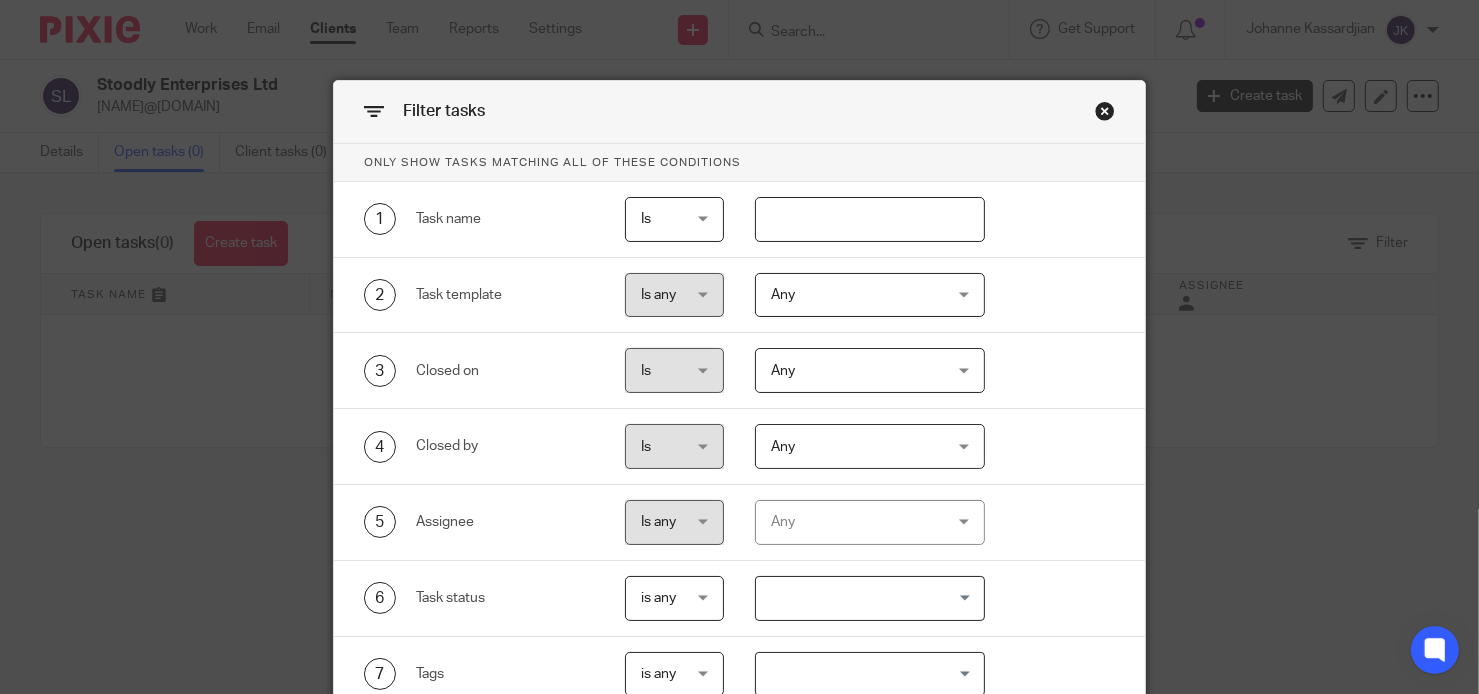click at bounding box center (1105, 111) 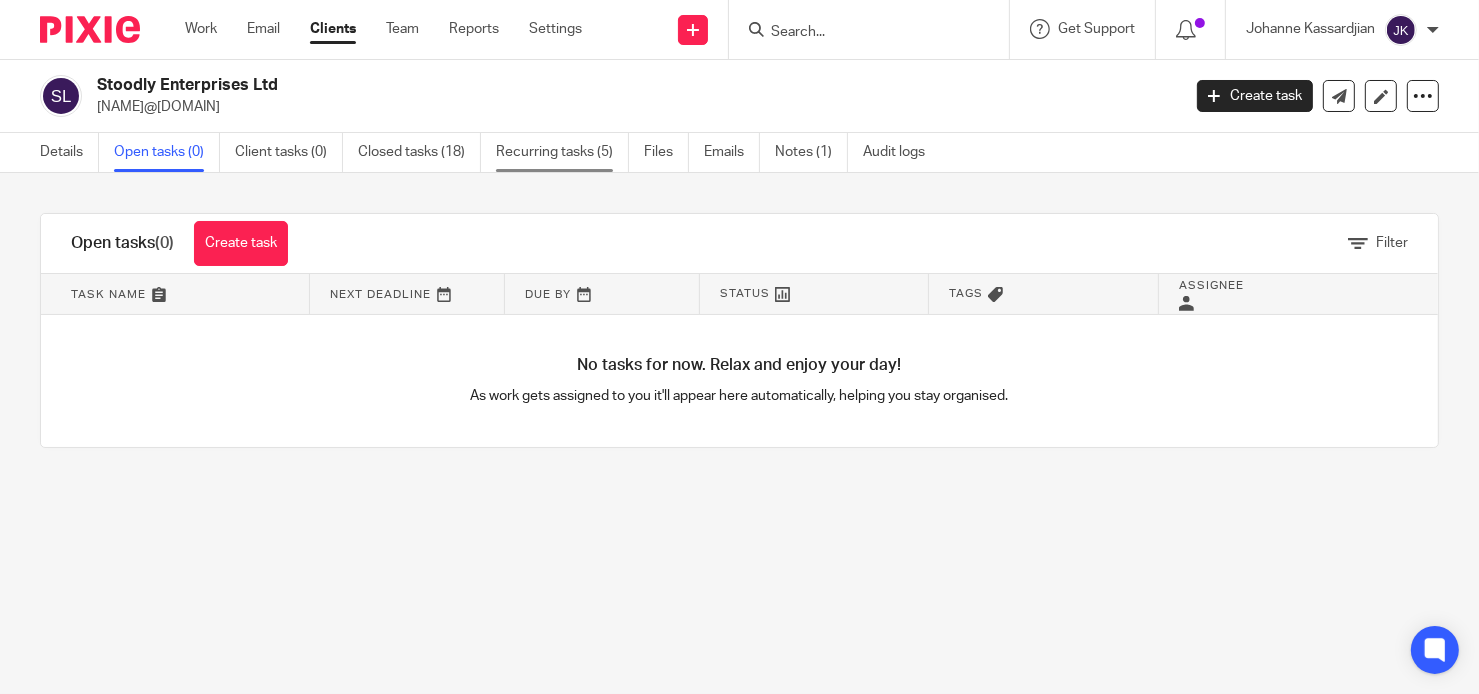 click on "Recurring tasks (5)" at bounding box center [562, 152] 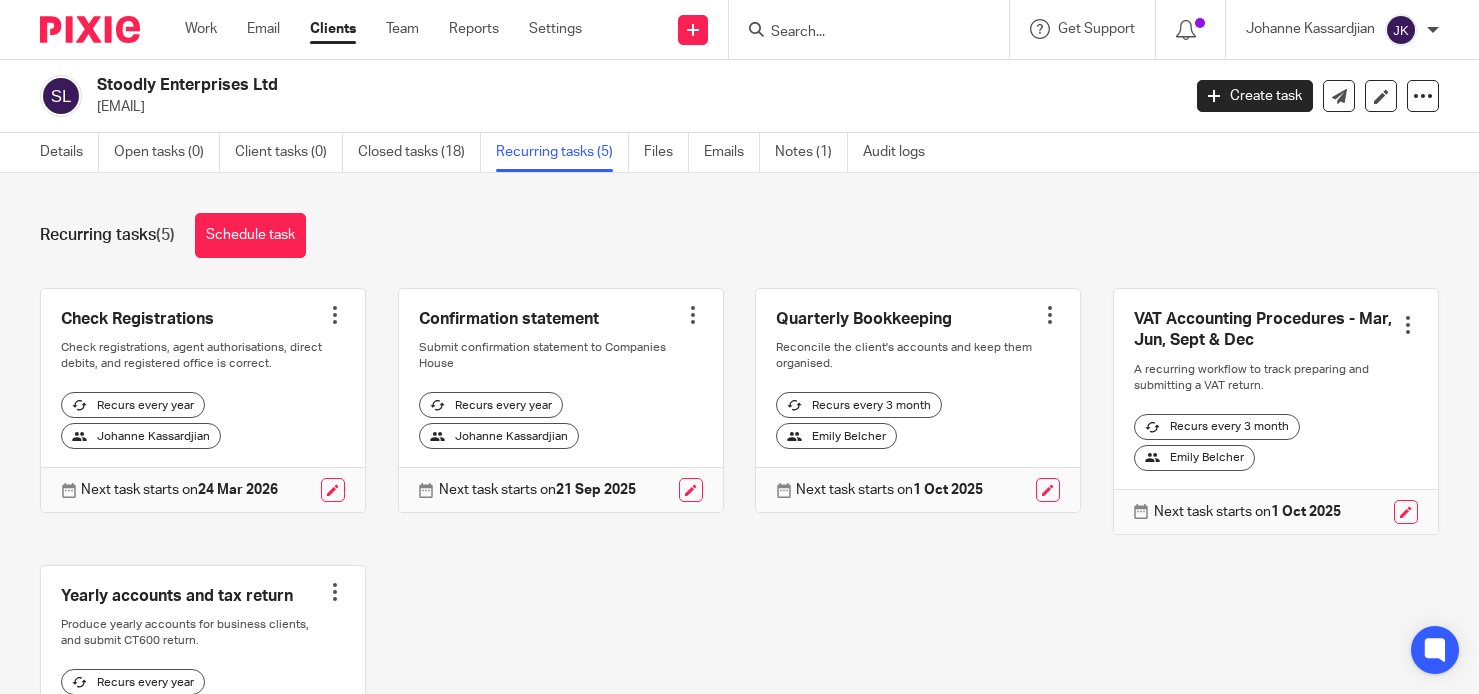 scroll, scrollTop: 0, scrollLeft: 0, axis: both 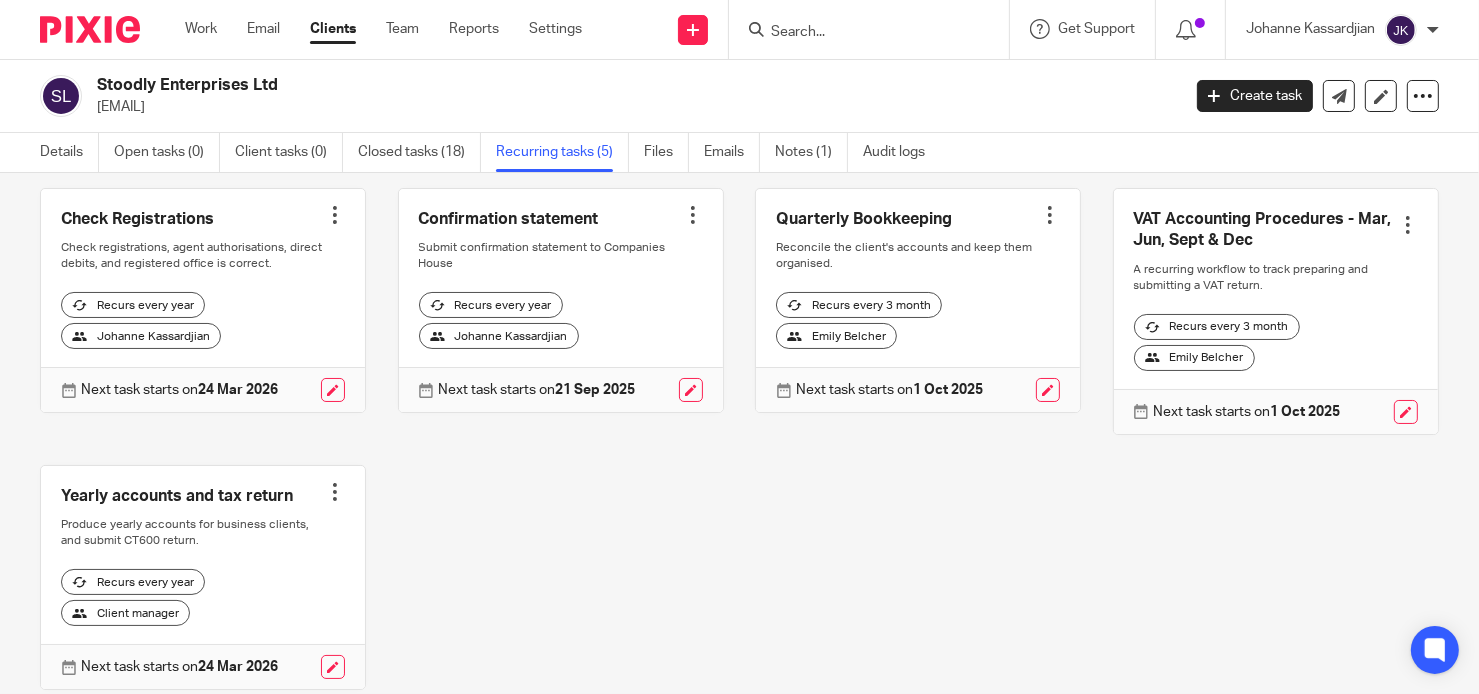 click on "Recurring tasks
(5)
Schedule task
Check Registrations
Create task
Clone template
Recalculate schedule
Cancel schedule
Check registrations, agent authorisations, direct debits, and registered office is correct.
Recurs every year
Johanne Kassardjian
Next task starts on   24 Mar 2026
Confirmation statement" at bounding box center [739, 433] 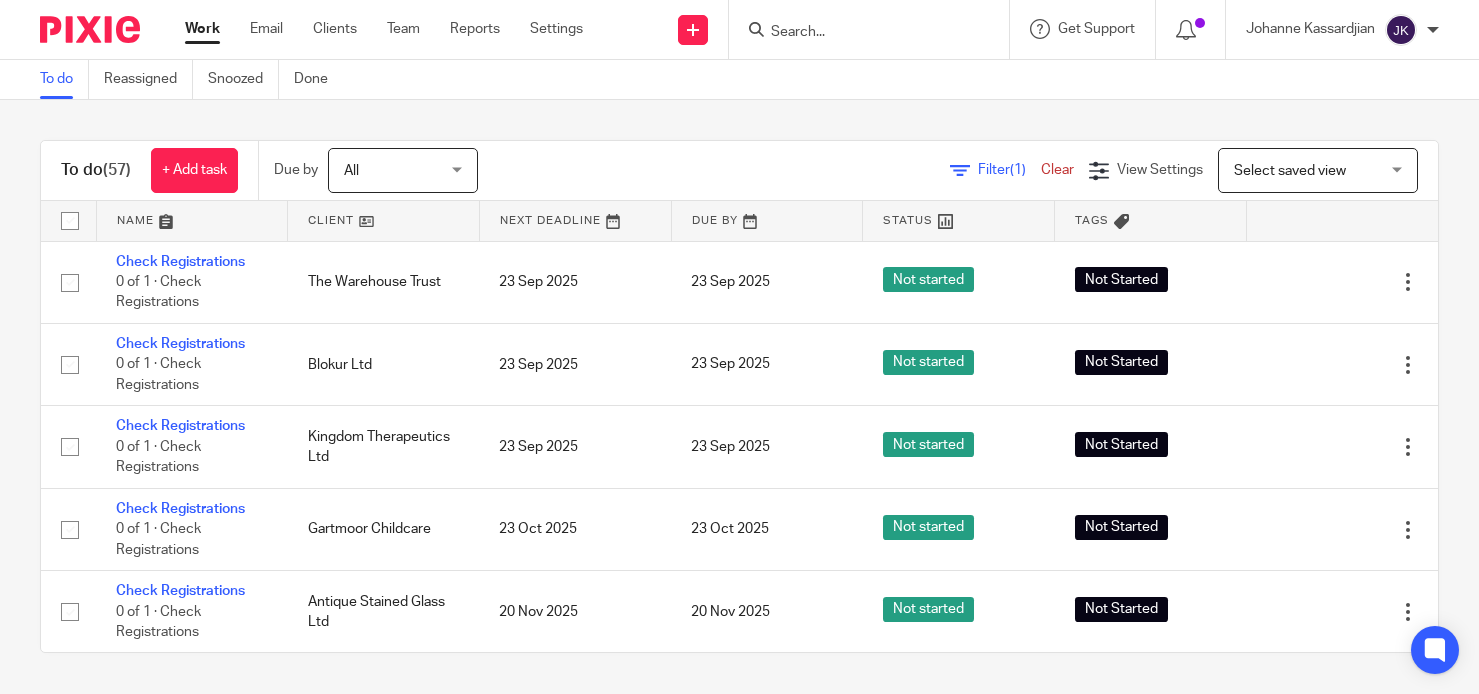 scroll, scrollTop: 0, scrollLeft: 0, axis: both 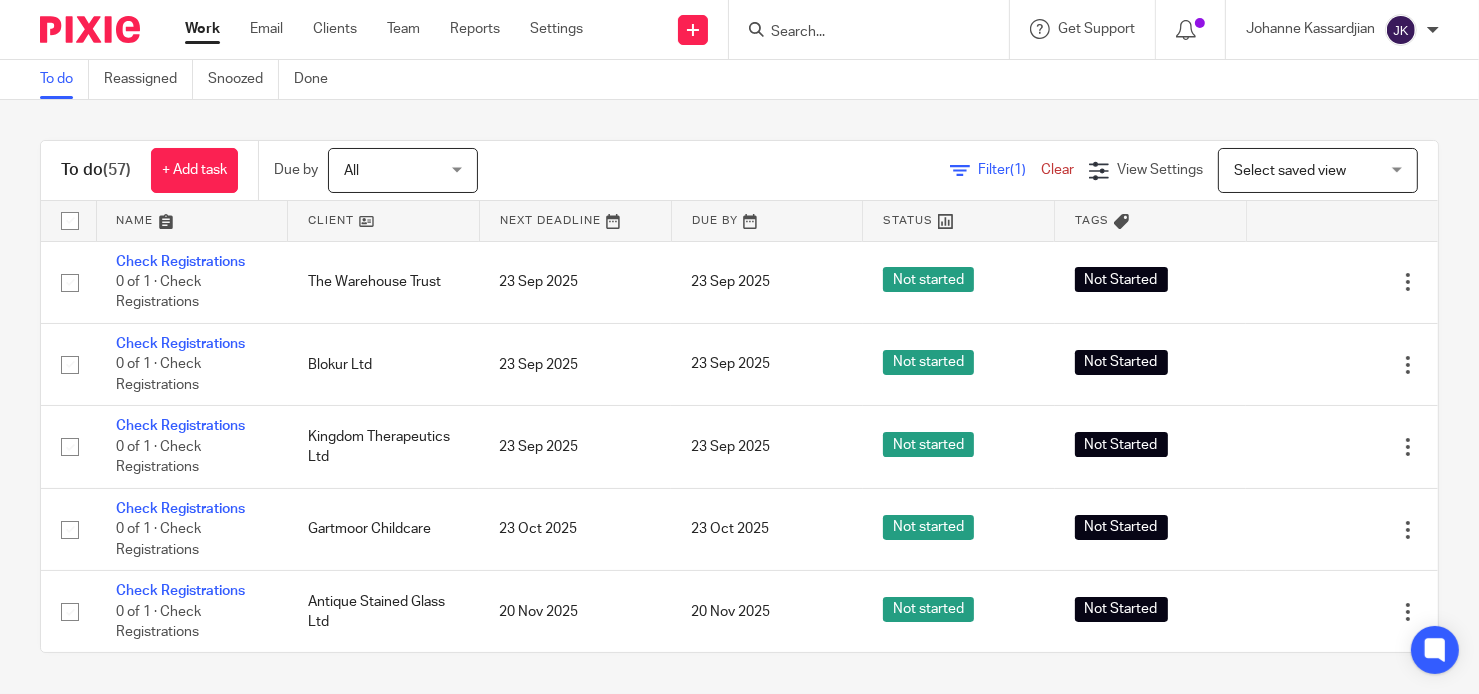 click at bounding box center [859, 33] 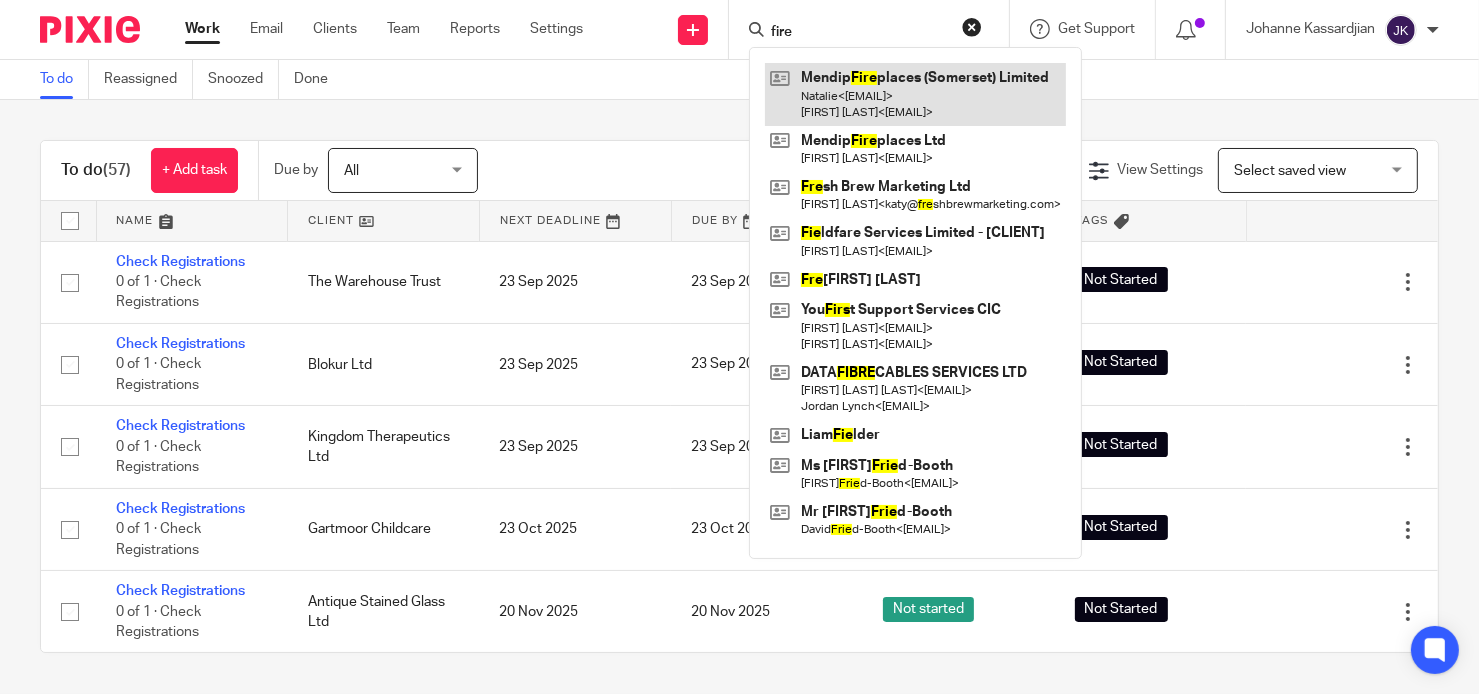 type on "fire" 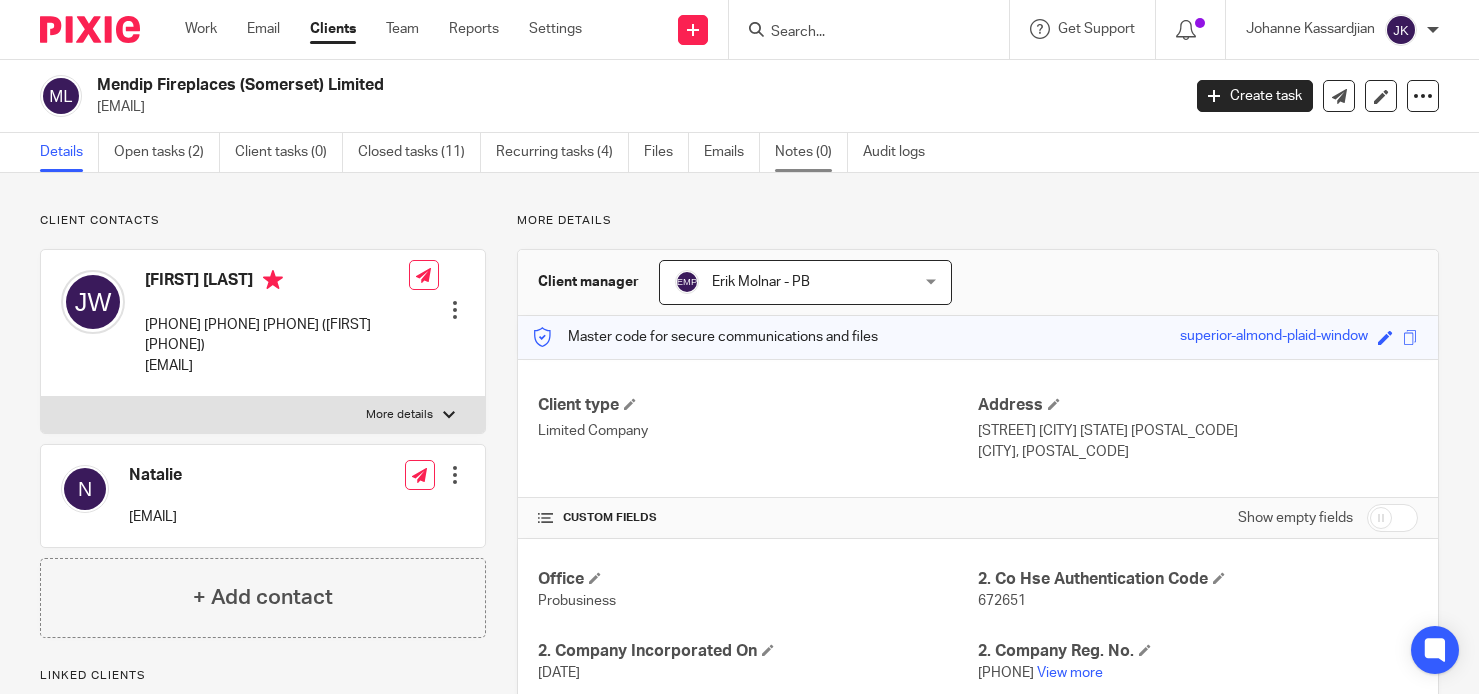 scroll, scrollTop: 0, scrollLeft: 0, axis: both 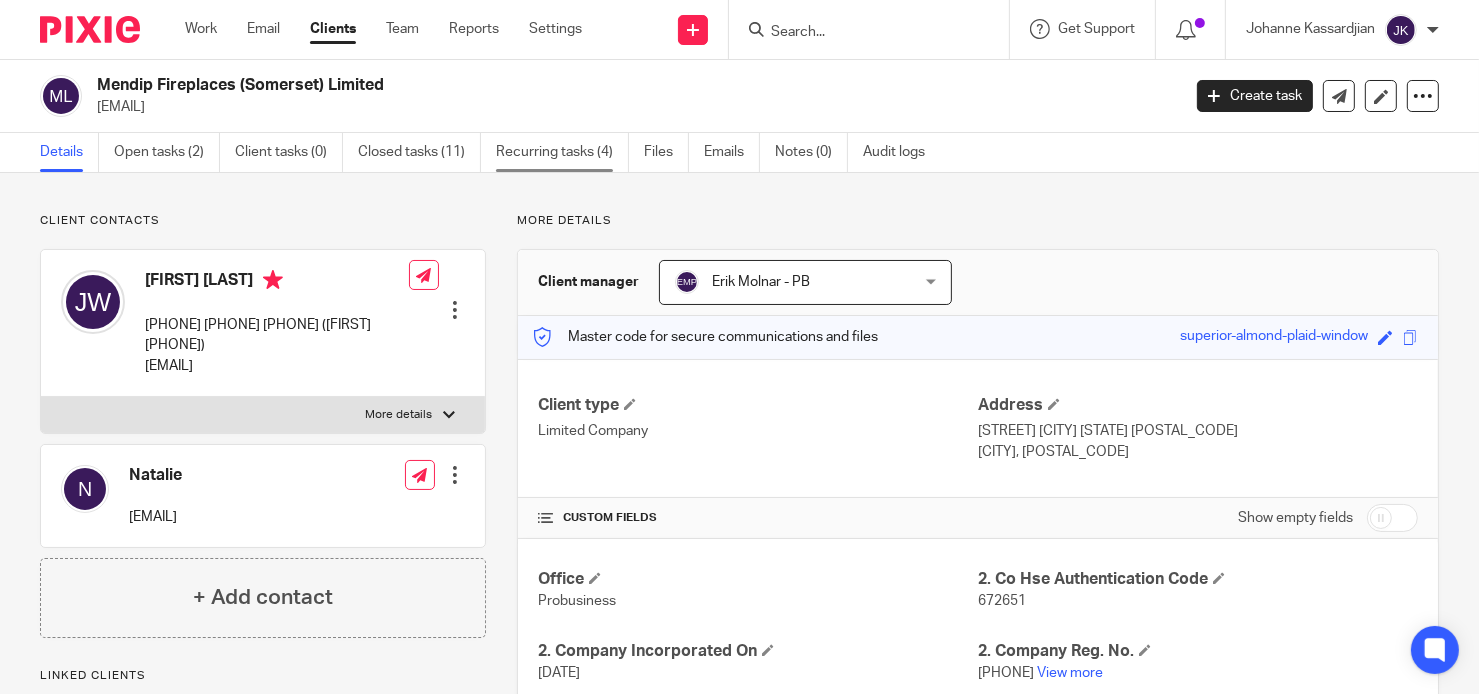 click on "Recurring tasks (4)" at bounding box center (562, 152) 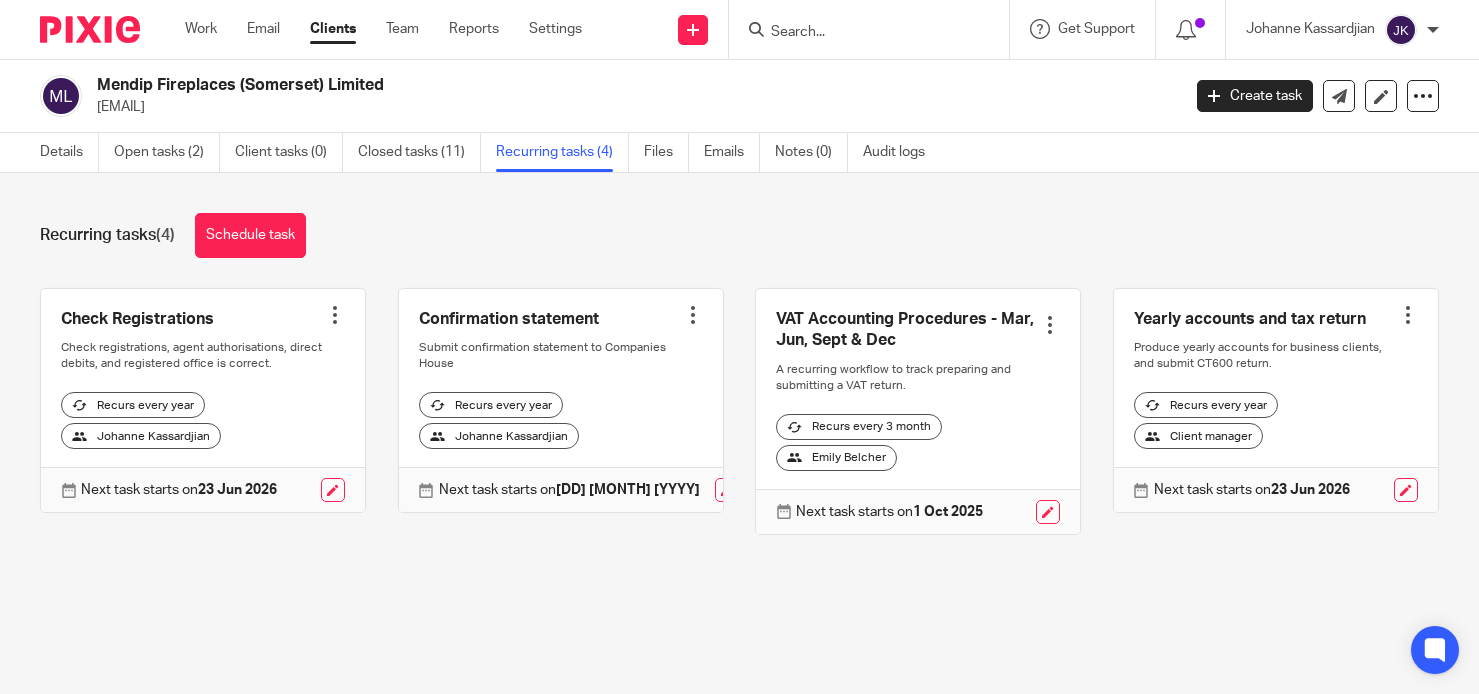 scroll, scrollTop: 0, scrollLeft: 0, axis: both 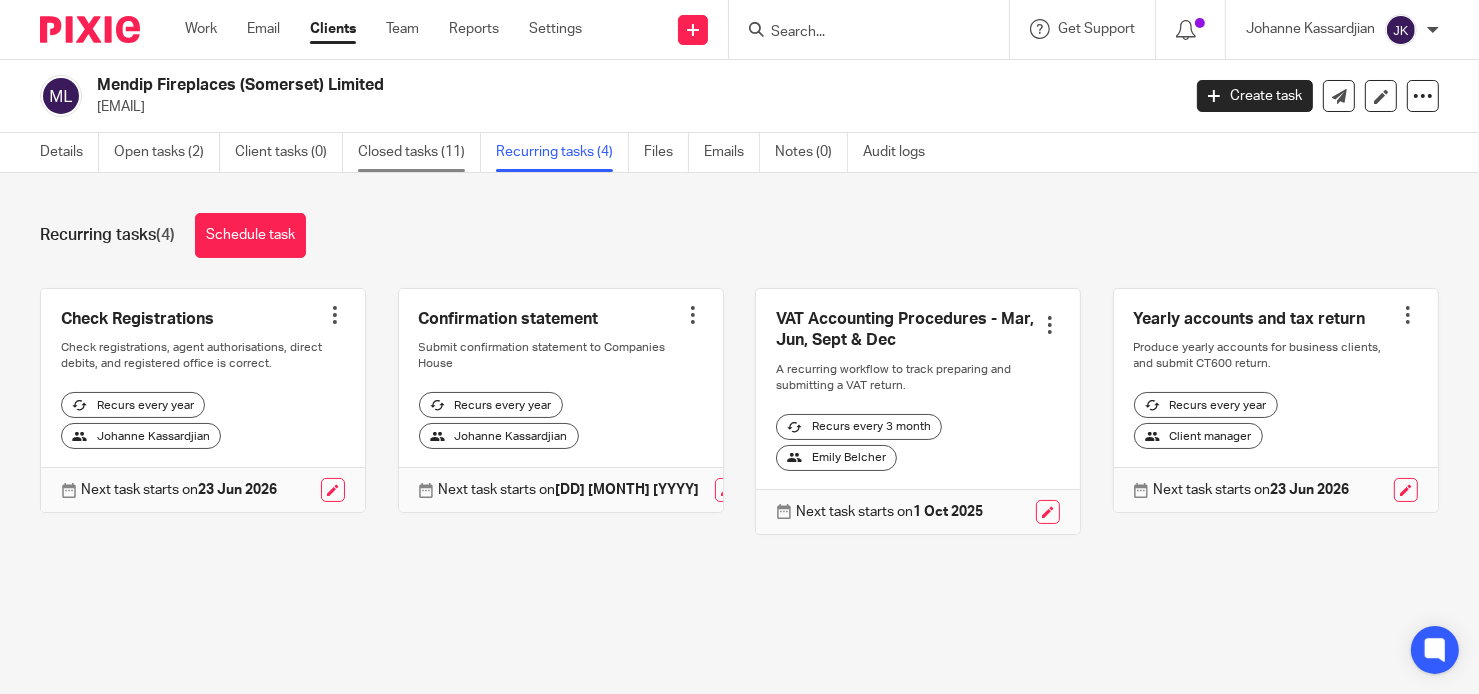 click on "Closed tasks (11)" at bounding box center (419, 152) 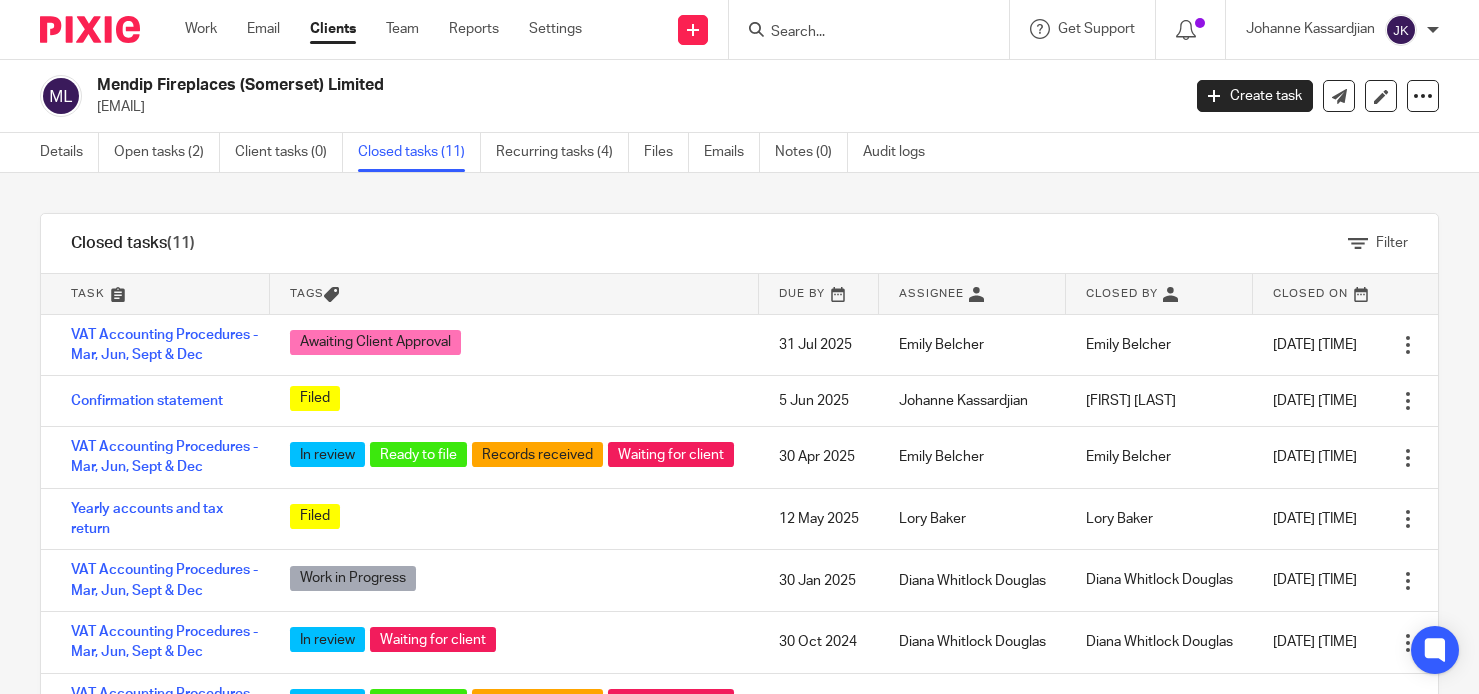 scroll, scrollTop: 0, scrollLeft: 0, axis: both 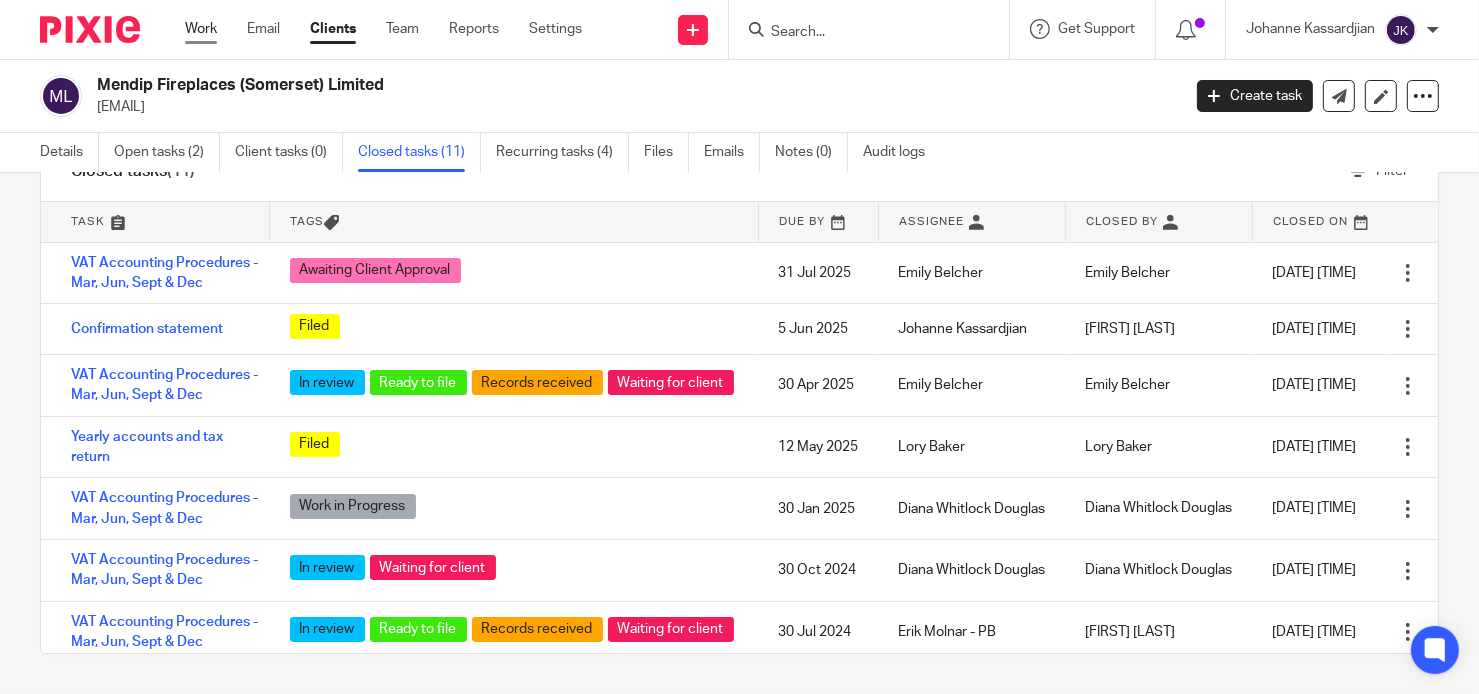 click on "Work" at bounding box center (201, 29) 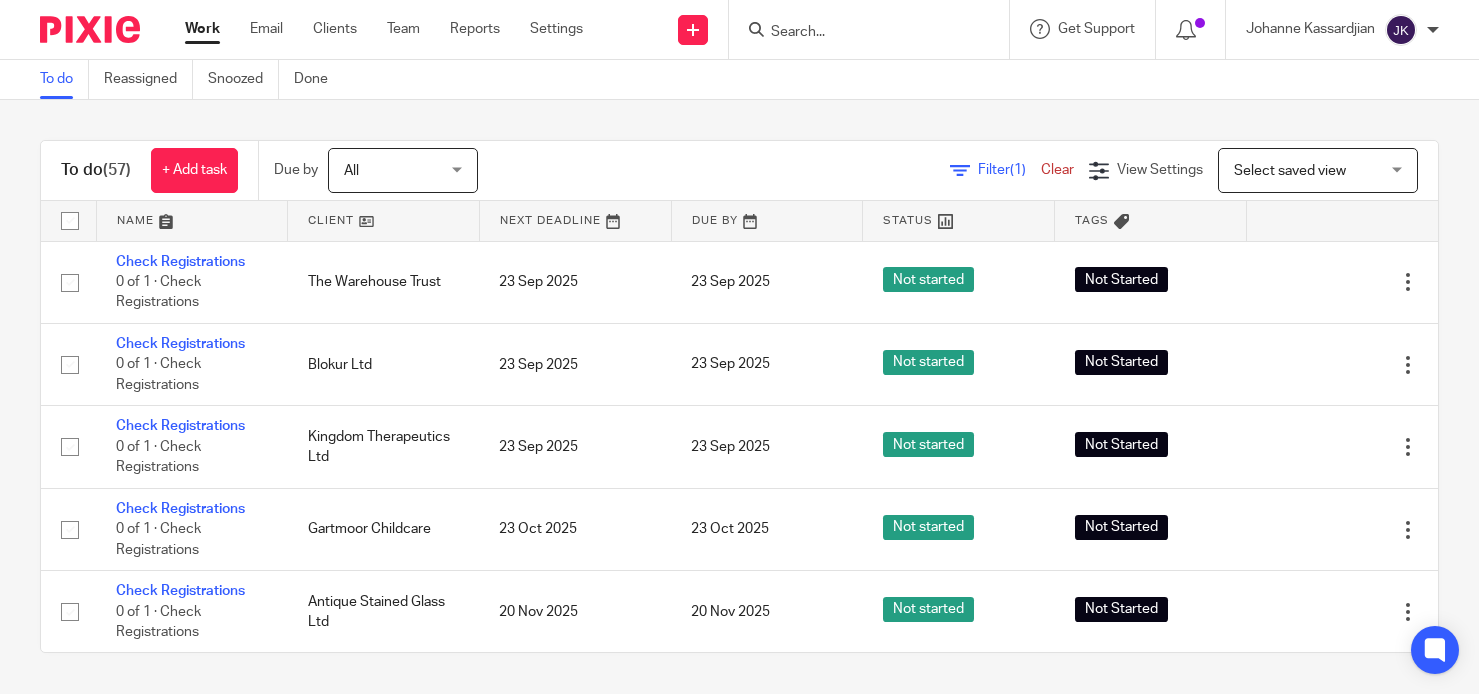 scroll, scrollTop: 0, scrollLeft: 0, axis: both 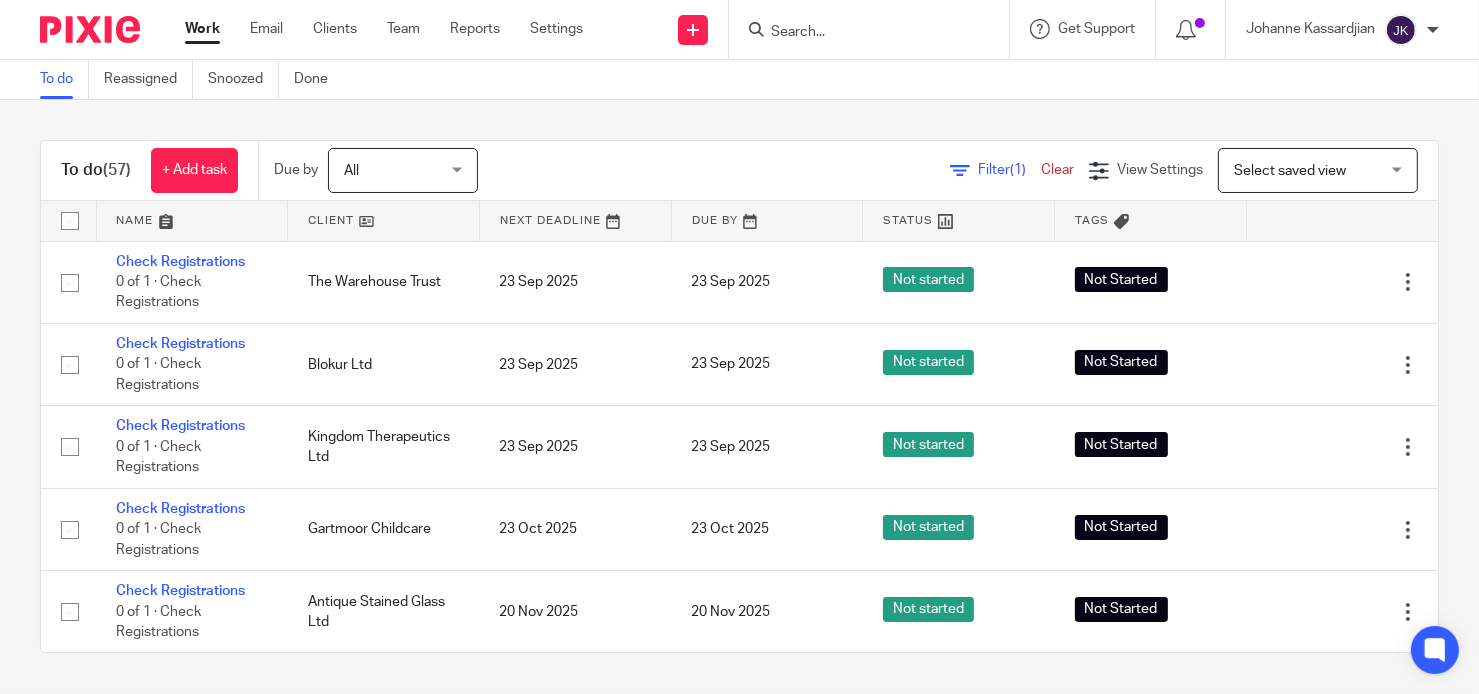 click on "Johanne Kassardjian" at bounding box center (1342, 30) 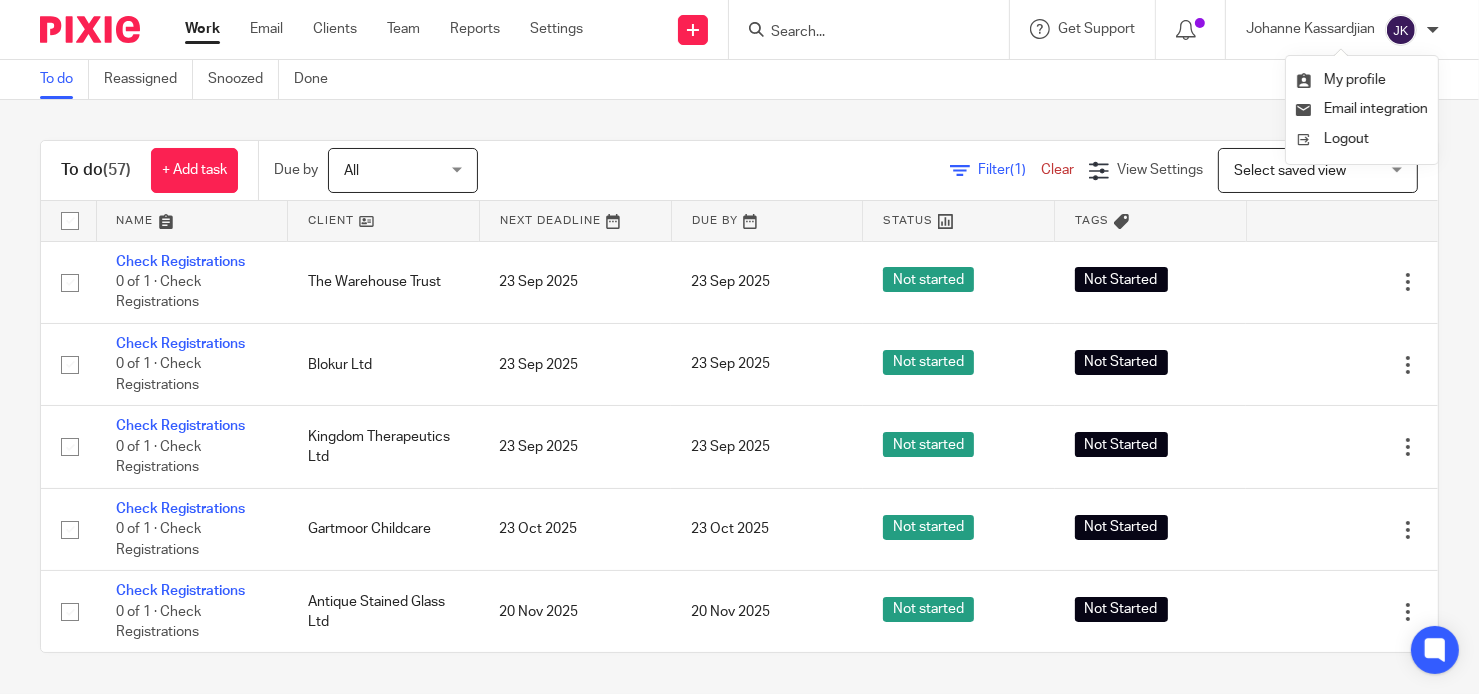 click on "Logout" at bounding box center [1362, 139] 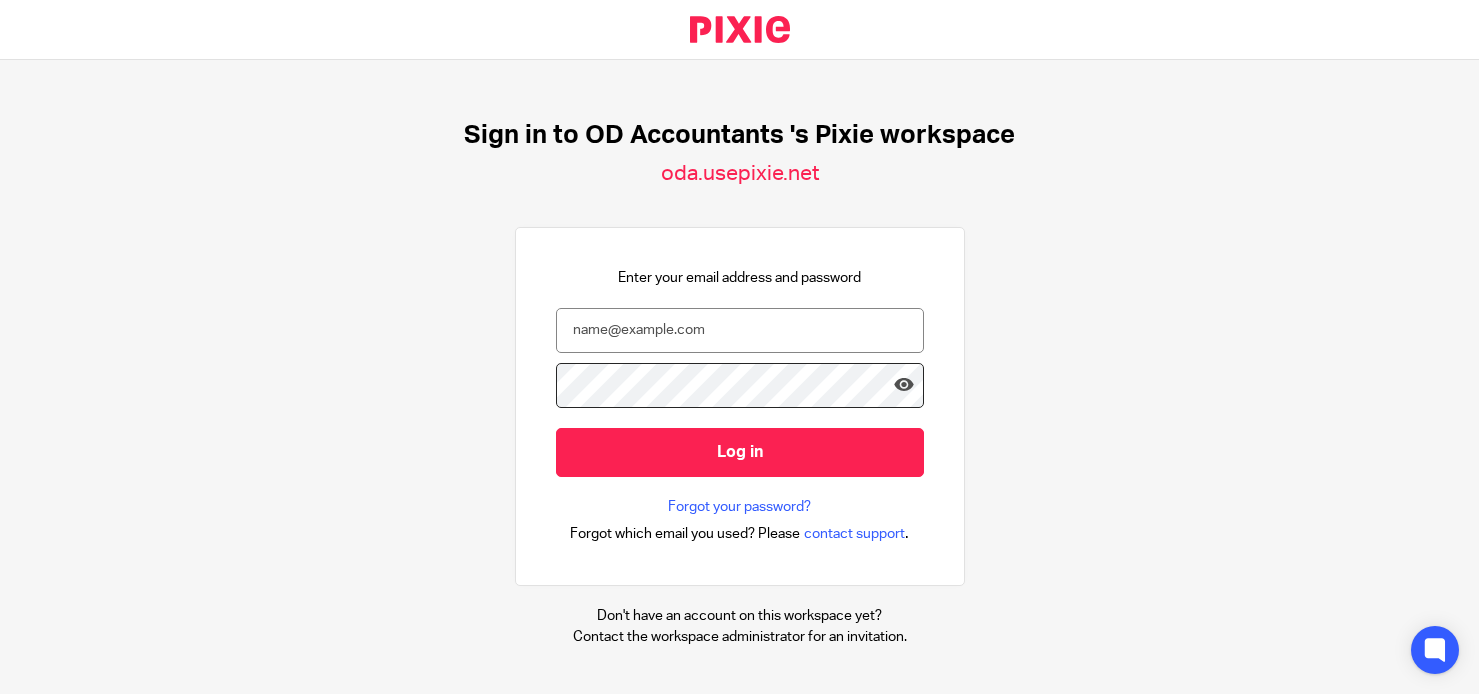 scroll, scrollTop: 0, scrollLeft: 0, axis: both 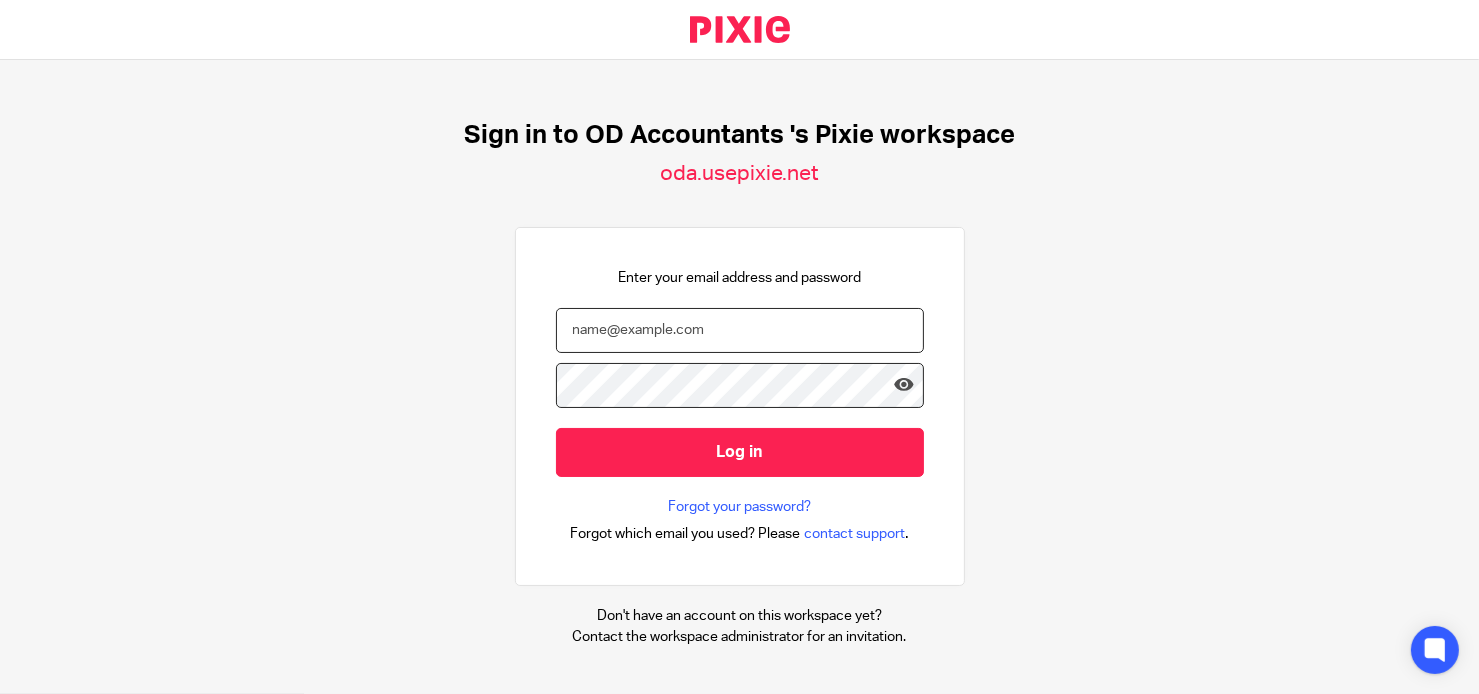 click at bounding box center [740, 330] 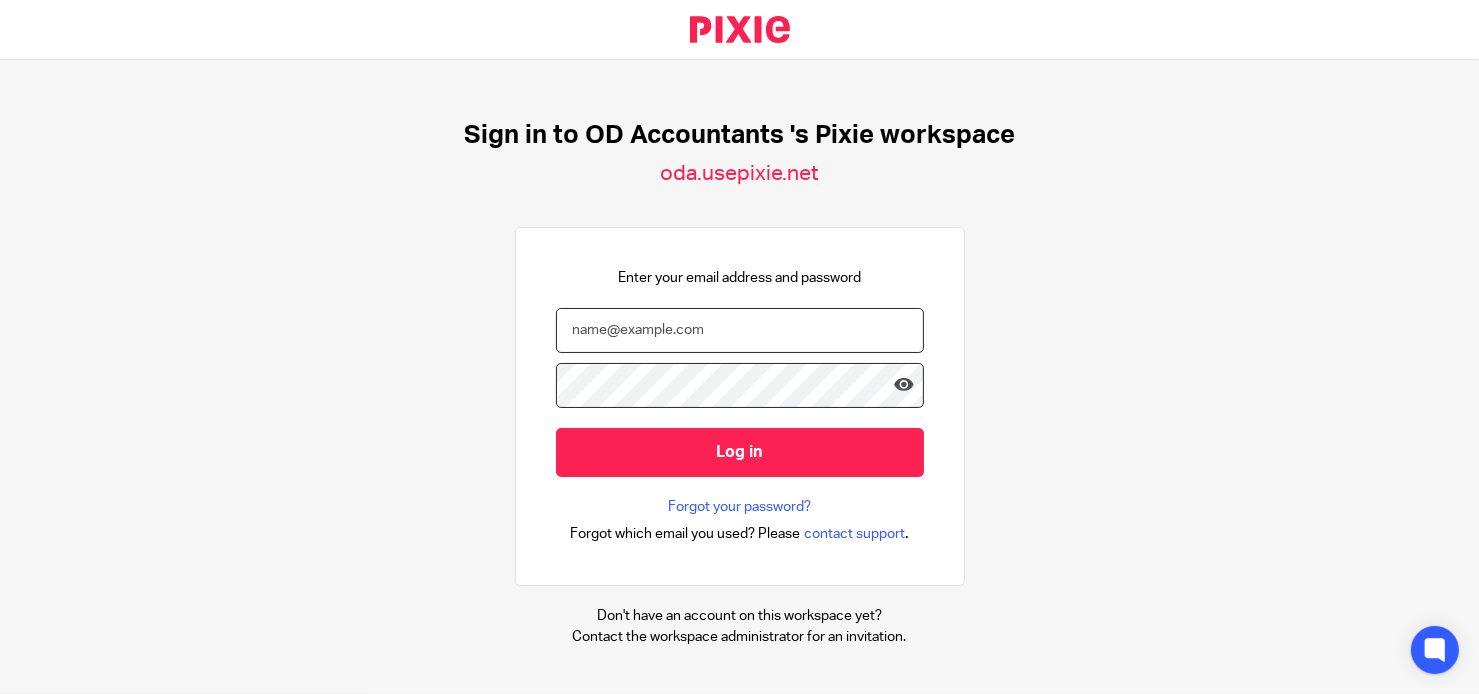 type on "[USERNAME]@example.com" 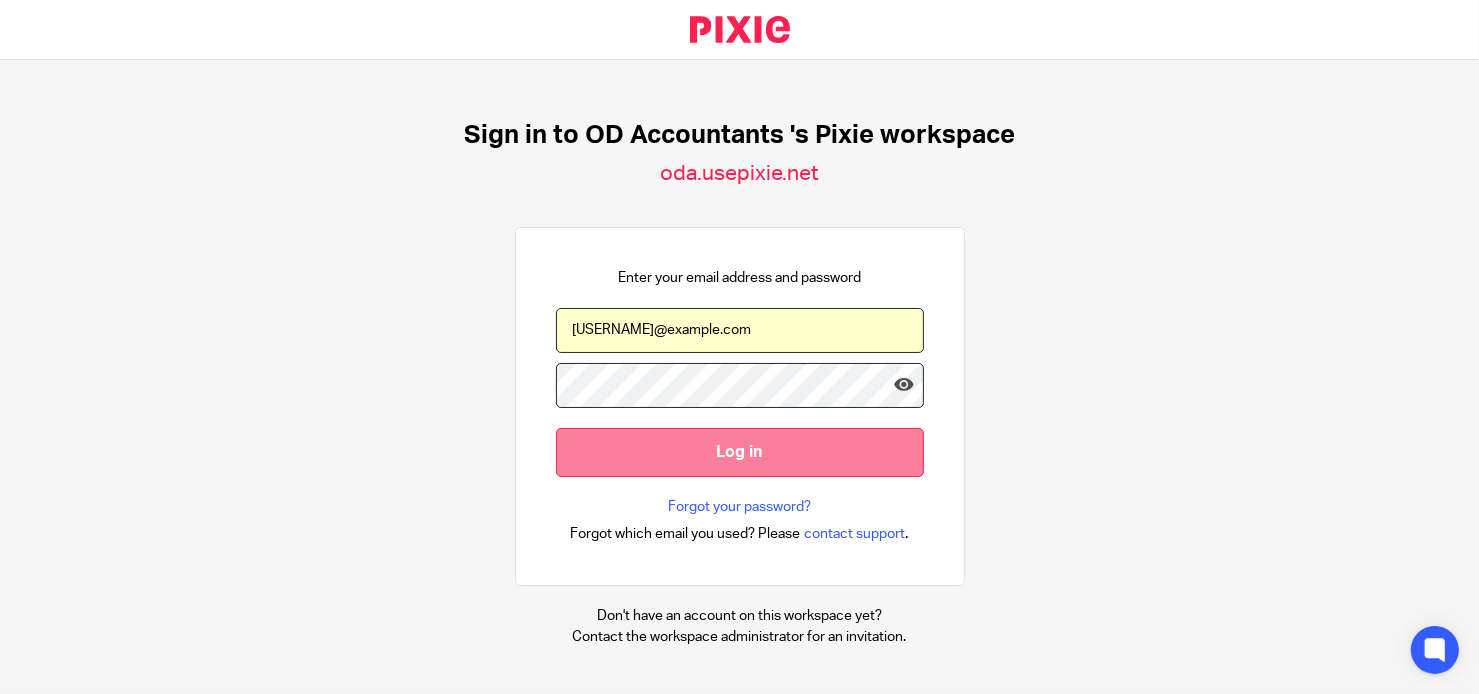 click on "Log in" at bounding box center (740, 452) 